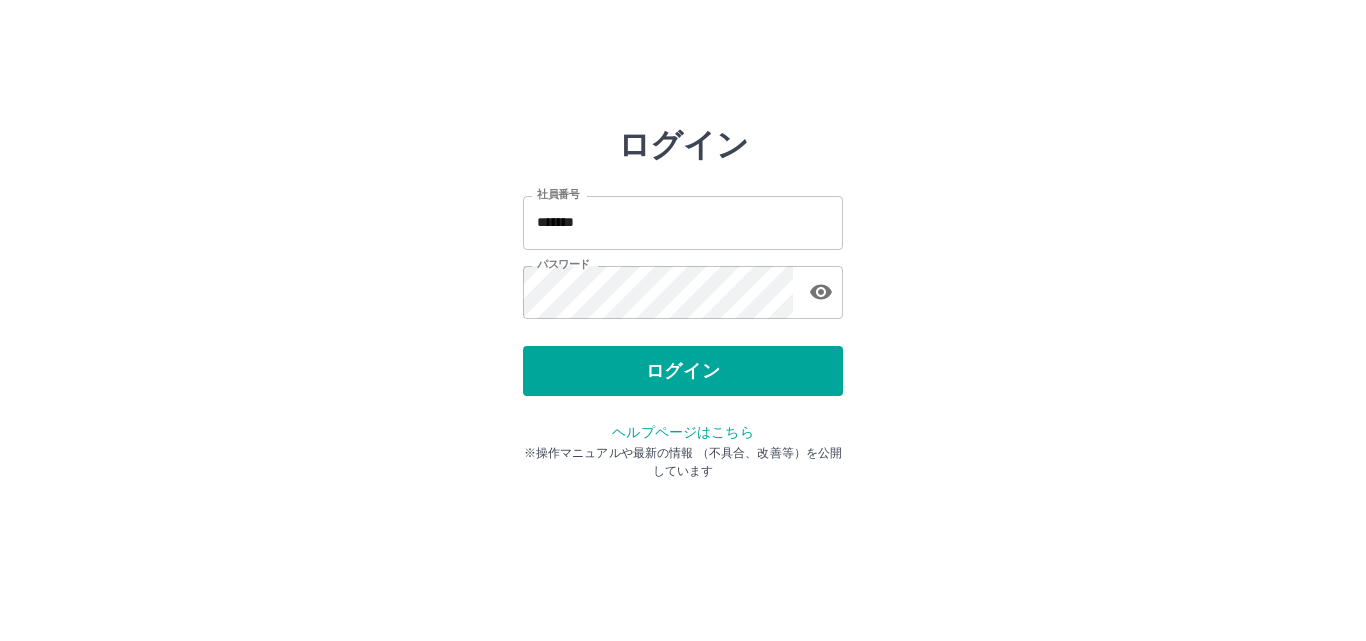 scroll, scrollTop: 0, scrollLeft: 0, axis: both 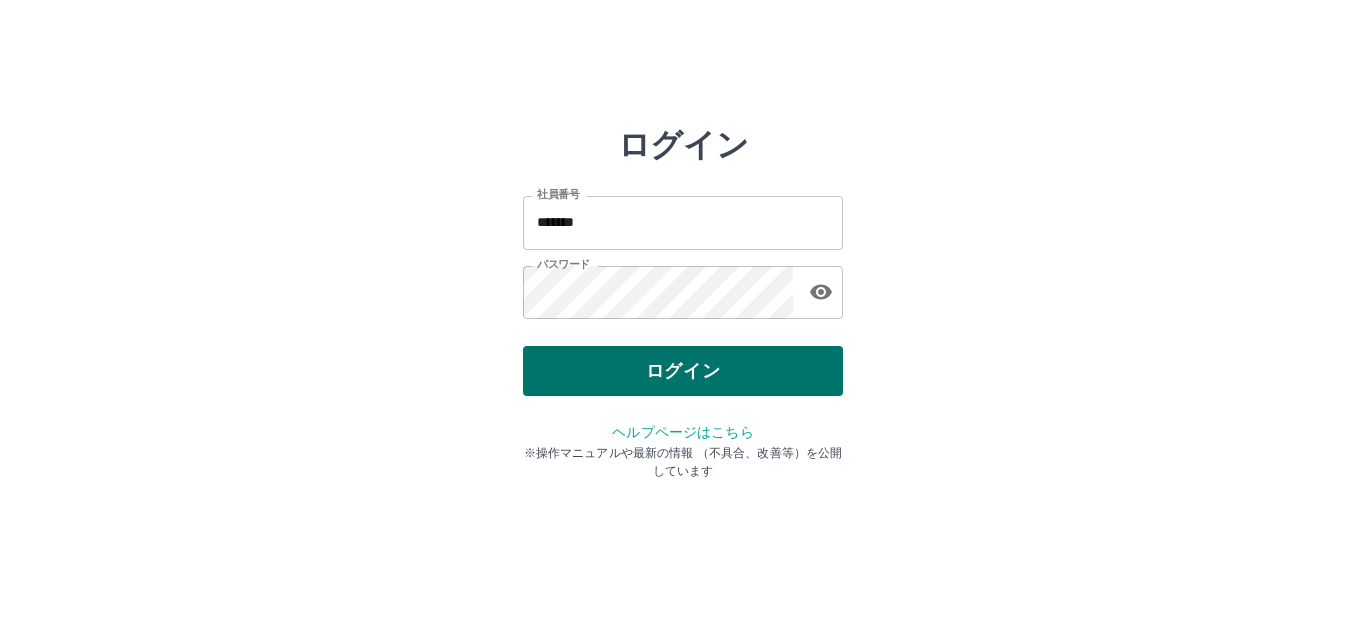 click on "ログイン" at bounding box center [683, 371] 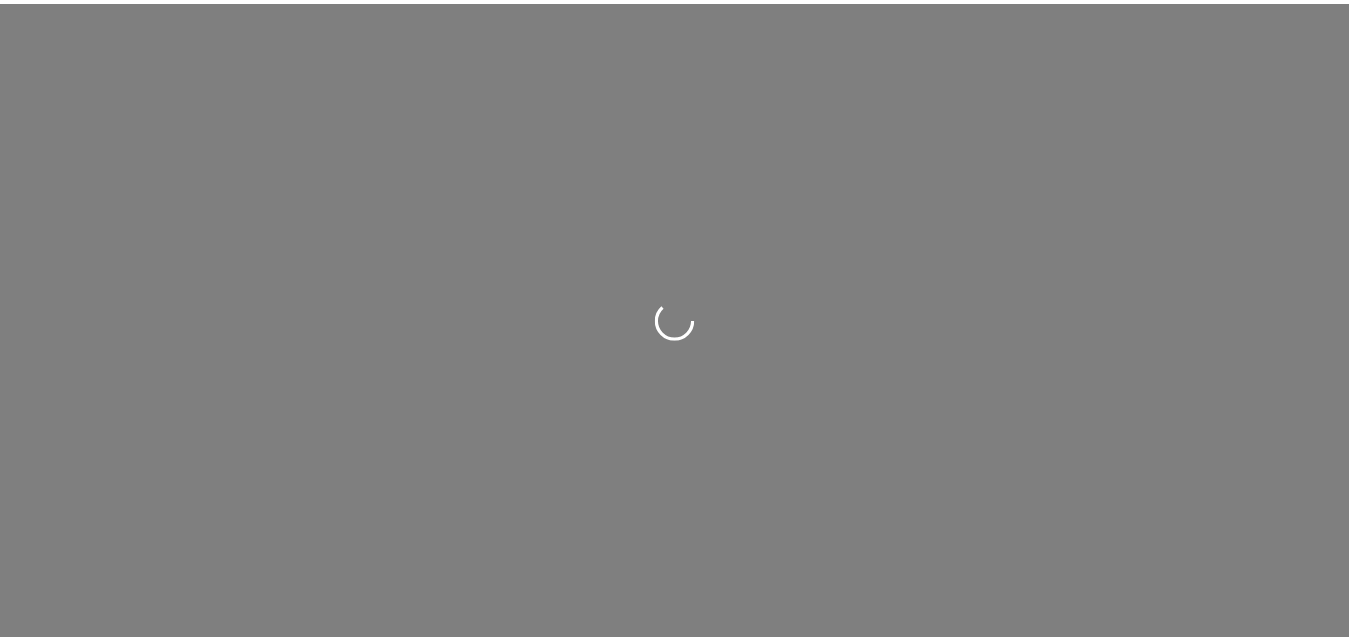 scroll, scrollTop: 0, scrollLeft: 0, axis: both 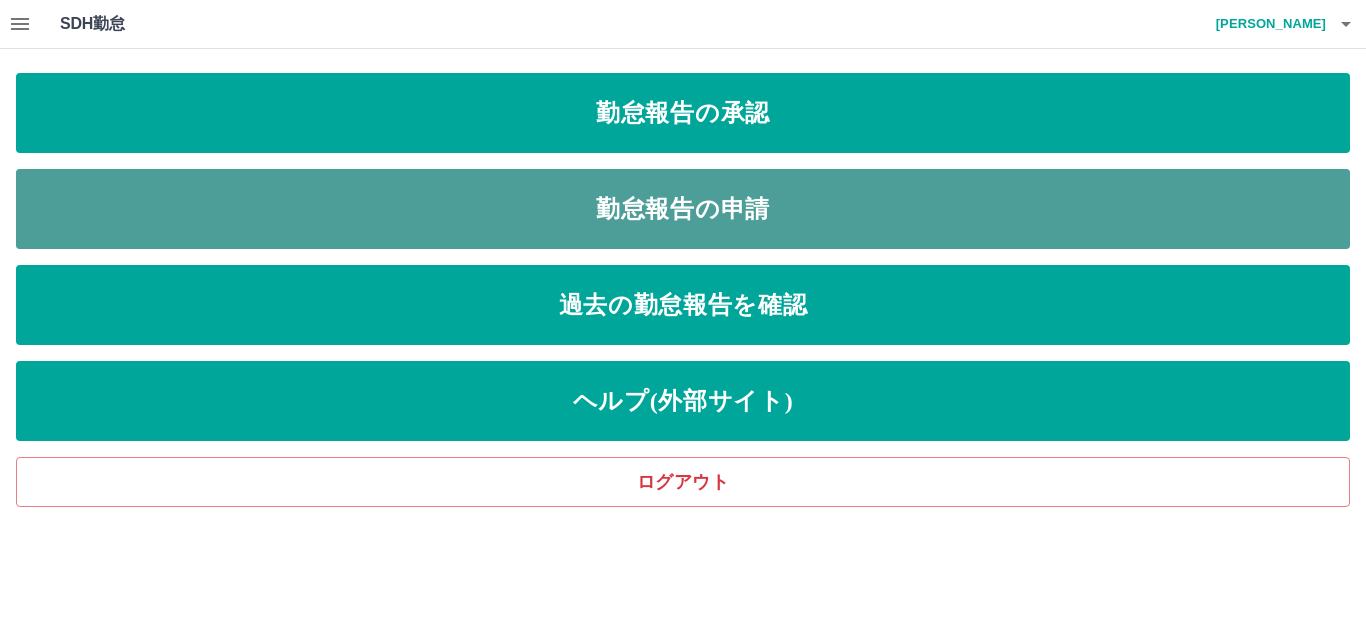 click on "勤怠報告の申請" at bounding box center [683, 209] 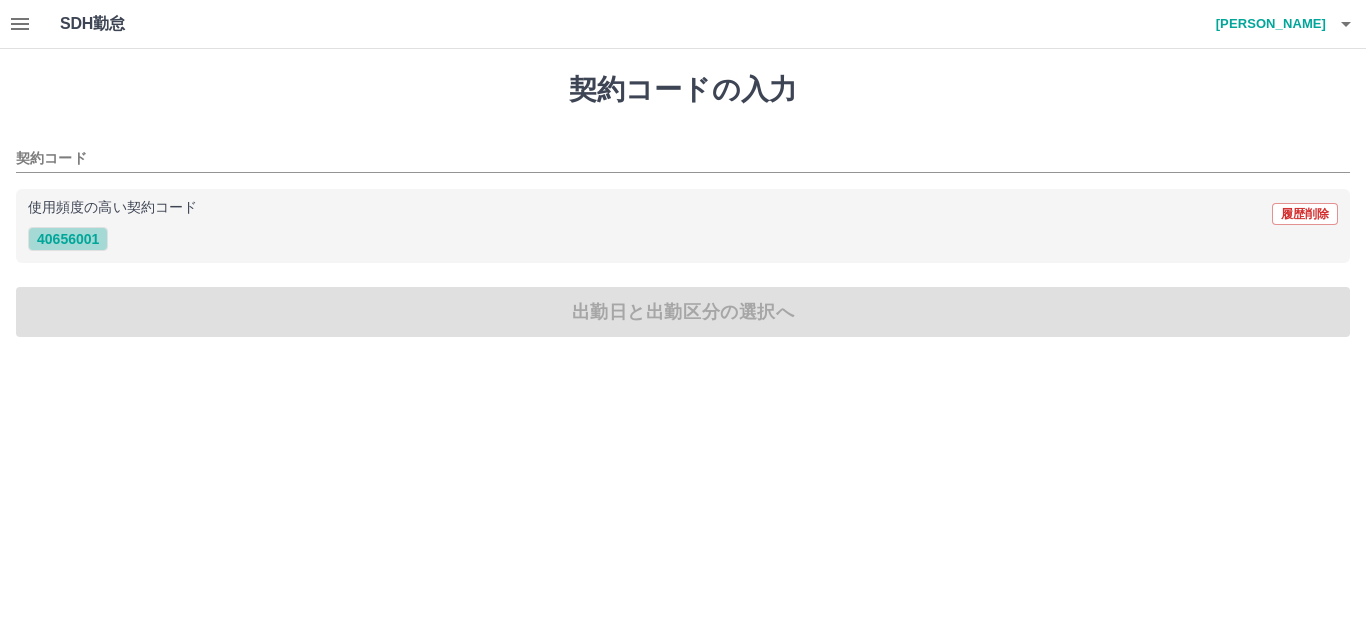 click on "40656001" at bounding box center (68, 239) 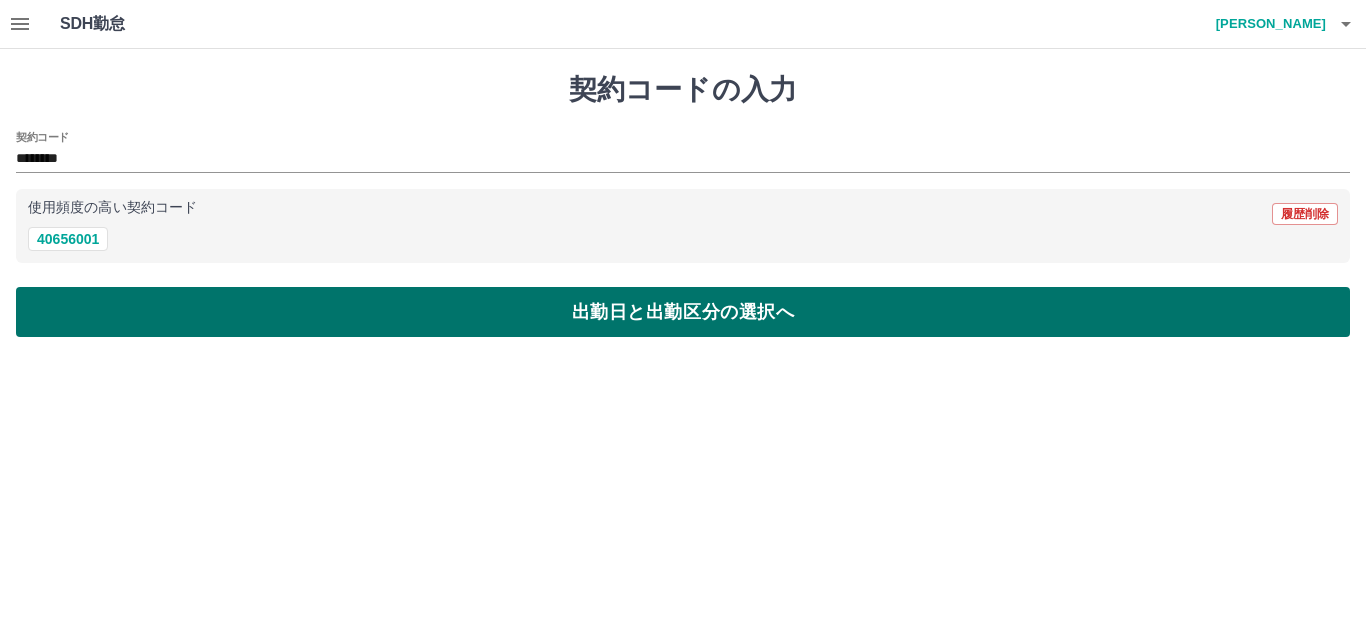 click on "出勤日と出勤区分の選択へ" at bounding box center [683, 312] 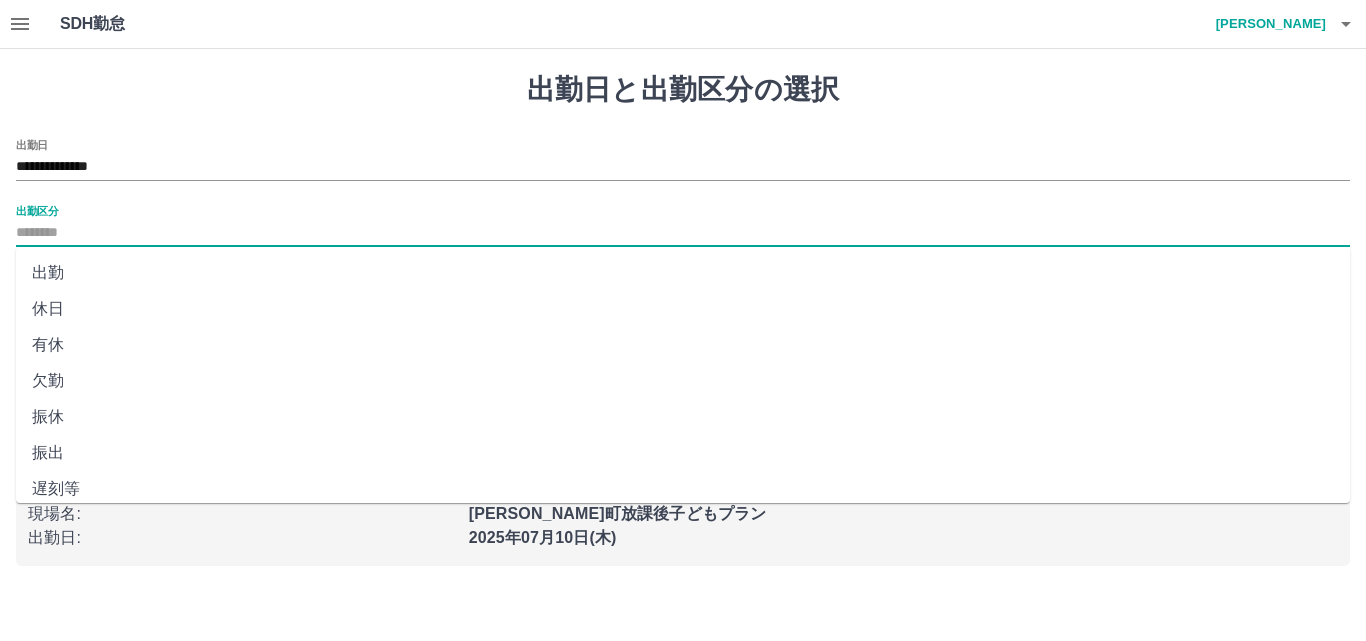 click on "出勤区分" at bounding box center (683, 233) 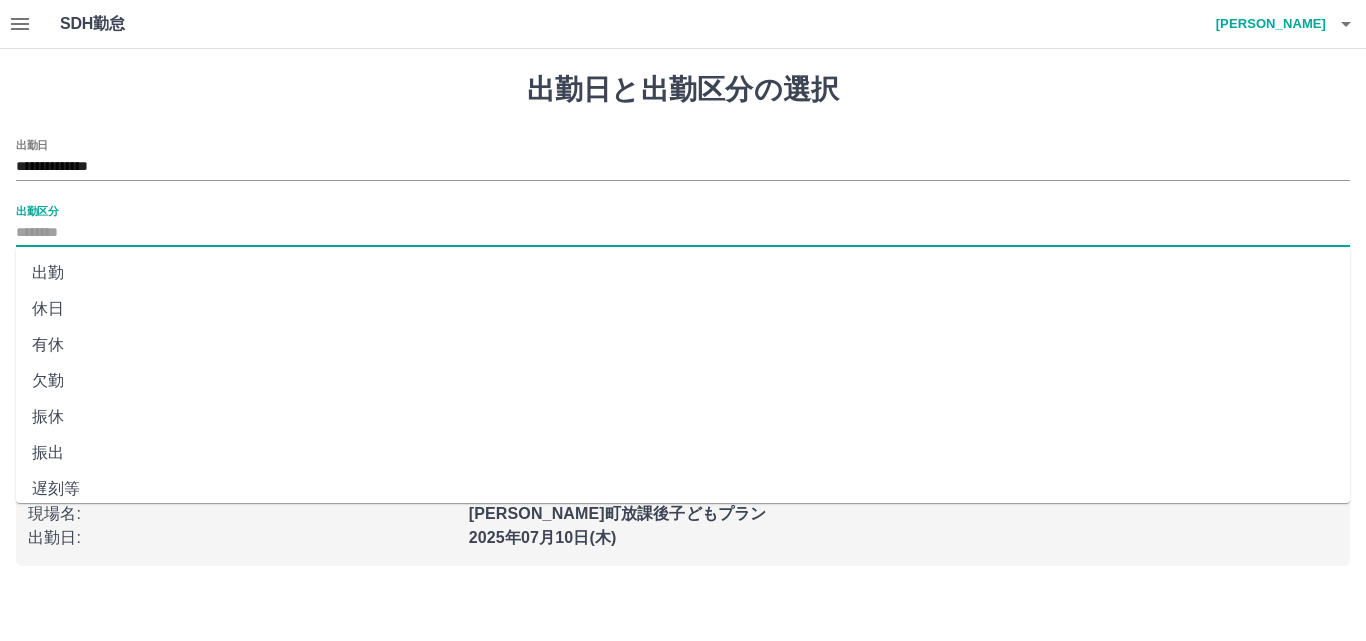 click on "出勤" at bounding box center (683, 273) 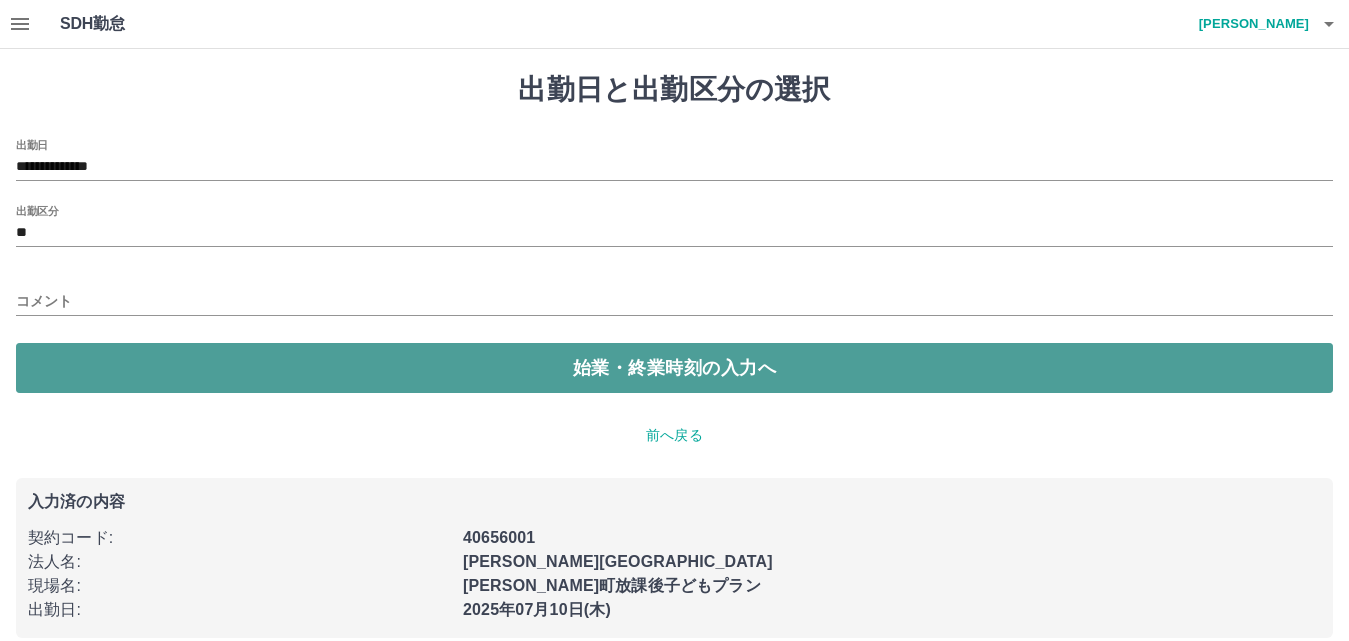 click on "始業・終業時刻の入力へ" at bounding box center (674, 368) 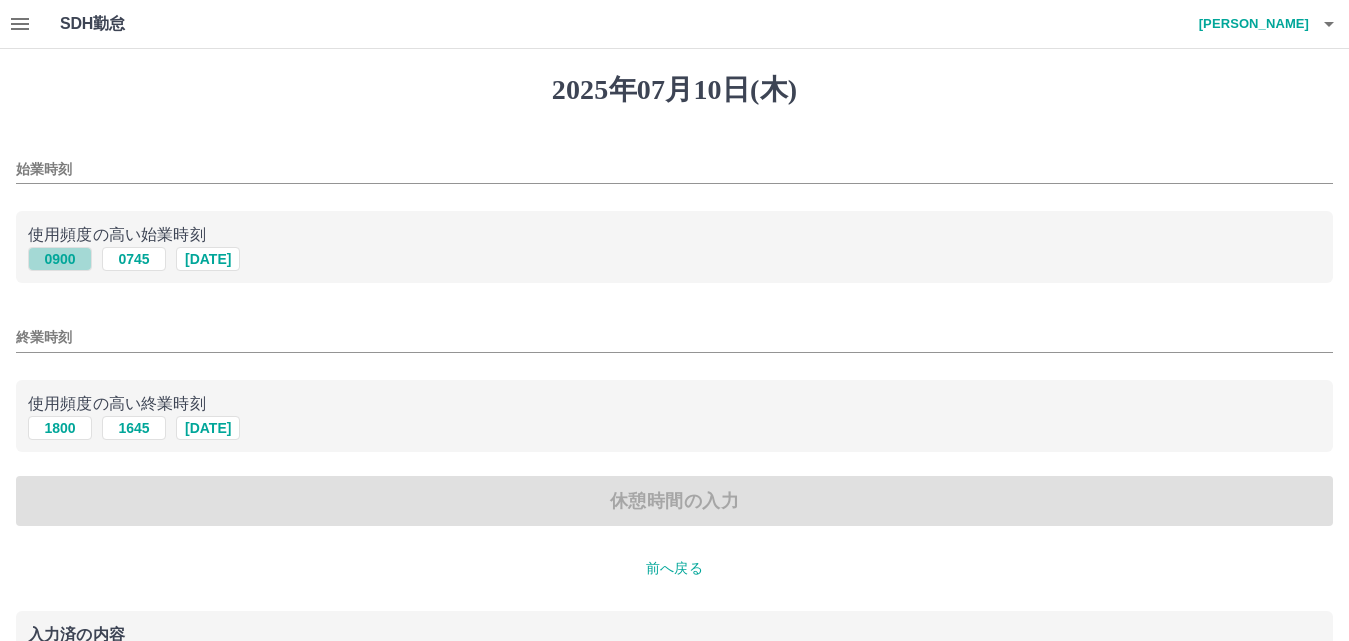 click on "0900" at bounding box center [60, 259] 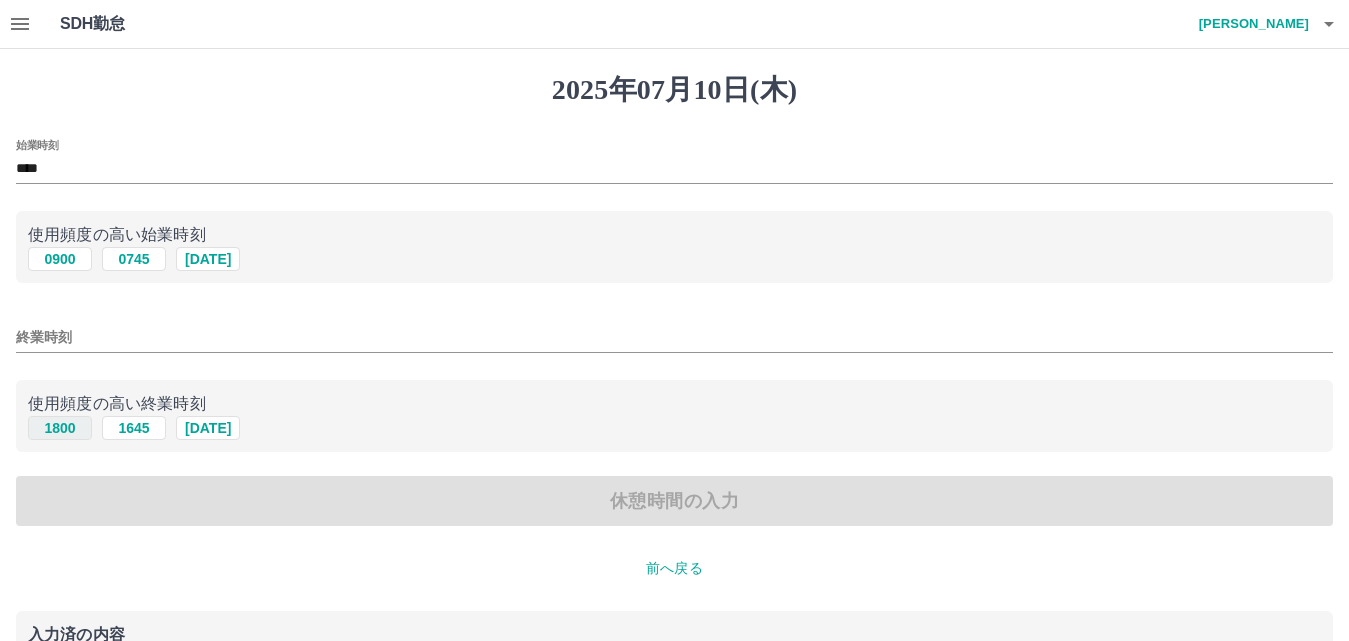 click on "1800" at bounding box center (60, 428) 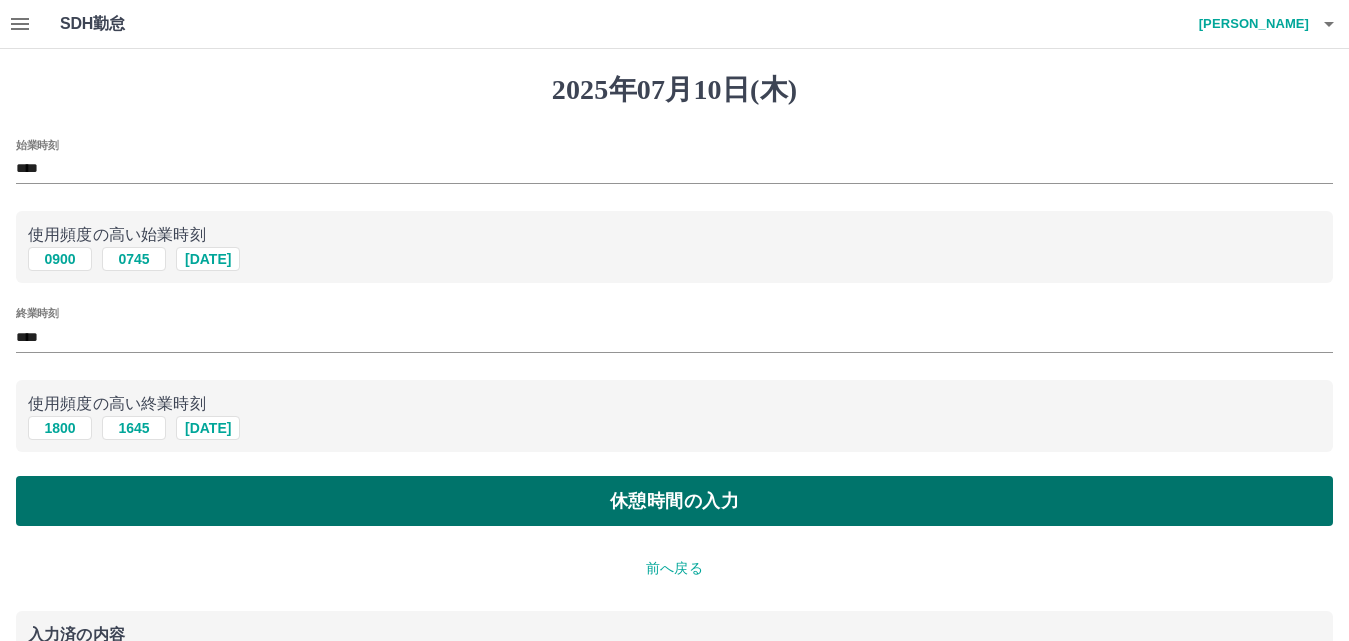 click on "休憩時間の入力" at bounding box center (674, 501) 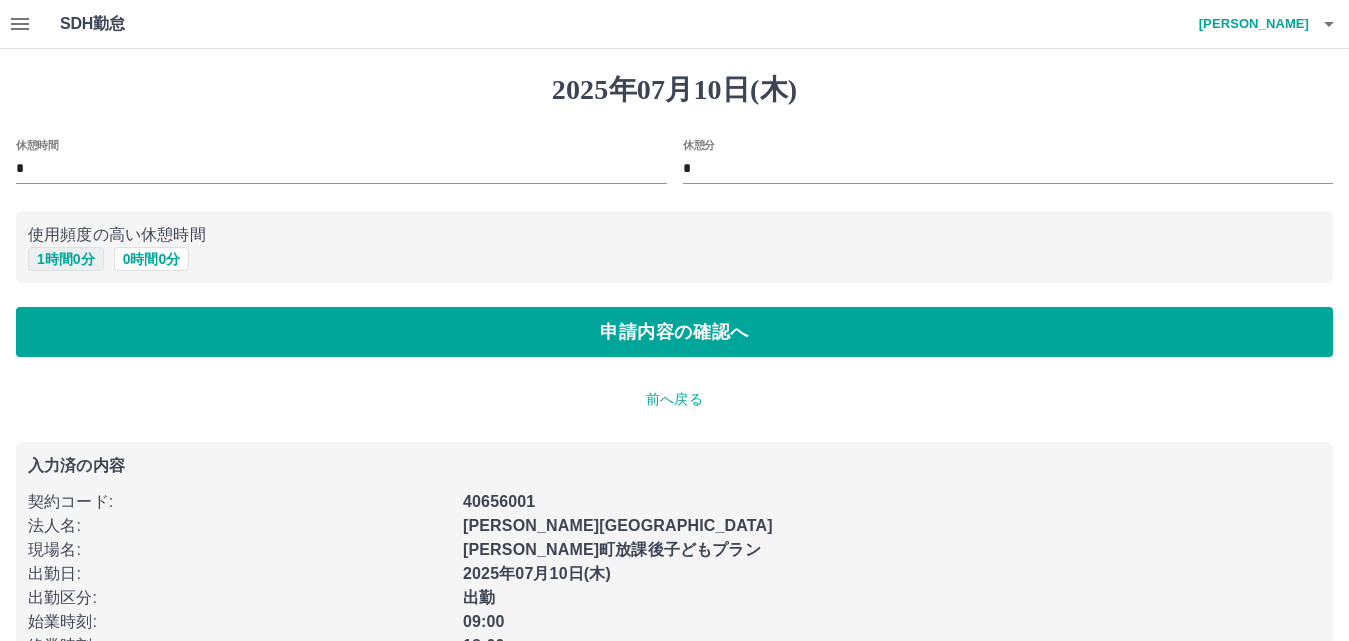 click on "1 時間 0 分" at bounding box center (66, 259) 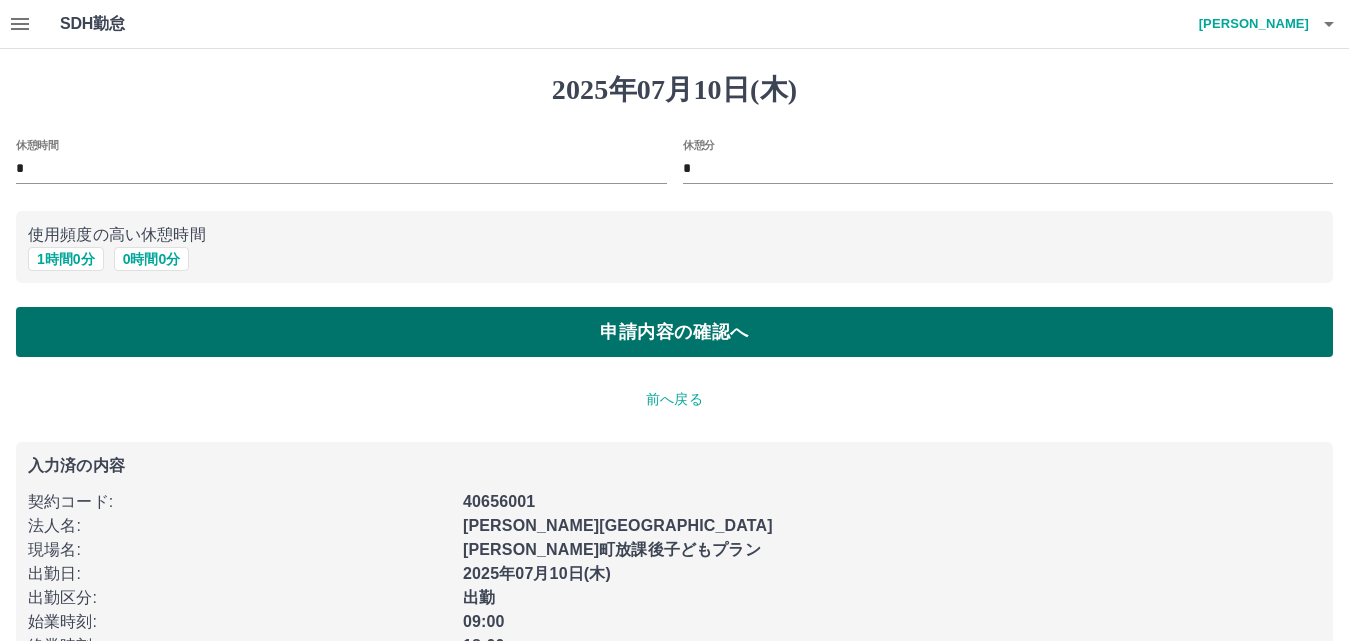 click on "申請内容の確認へ" at bounding box center [674, 332] 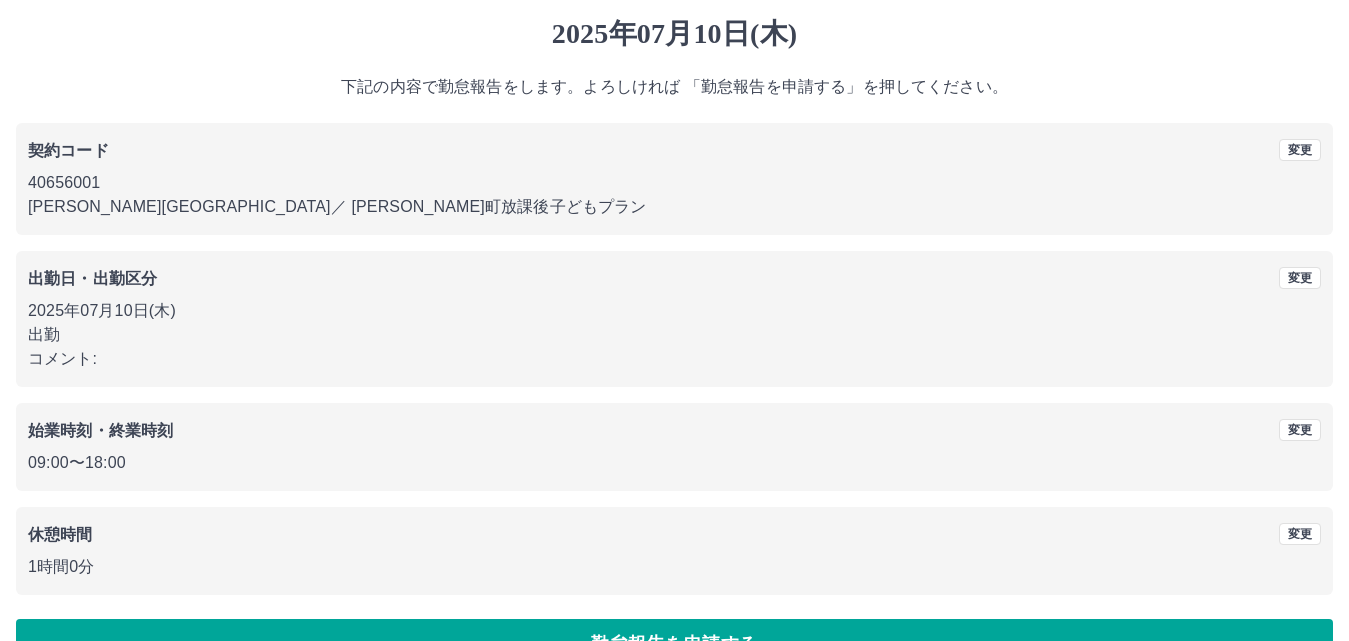 scroll, scrollTop: 108, scrollLeft: 0, axis: vertical 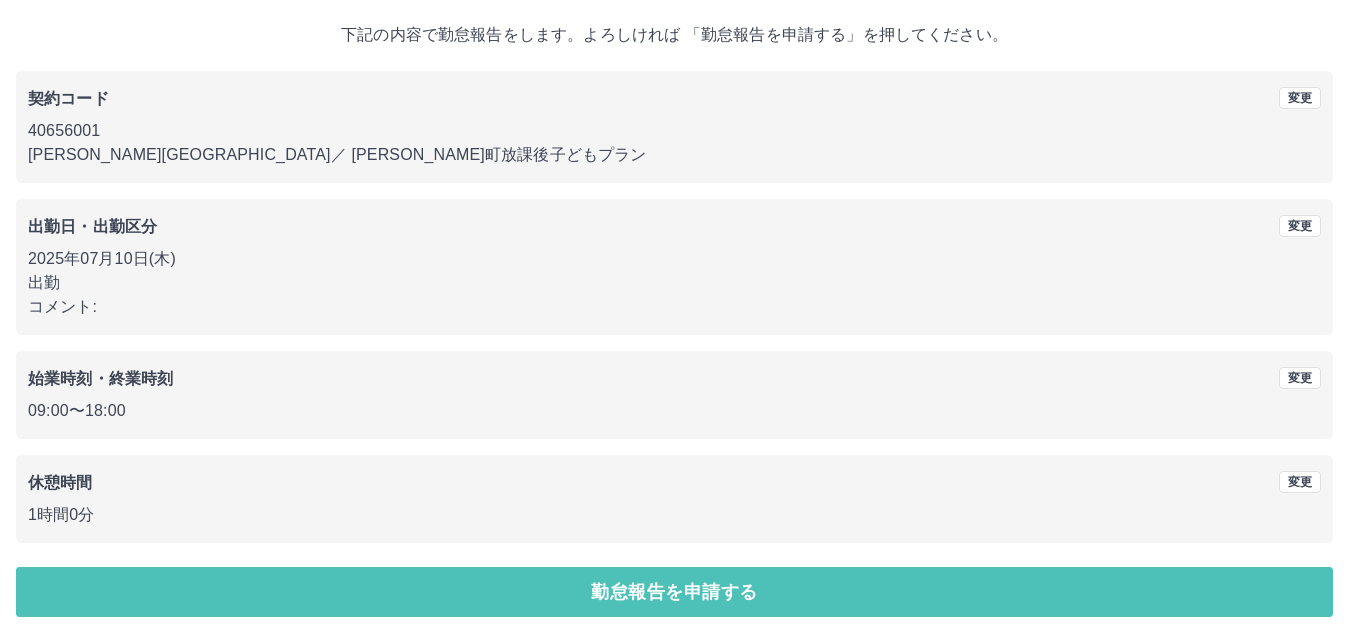 drag, startPoint x: 580, startPoint y: 576, endPoint x: 571, endPoint y: 553, distance: 24.698177 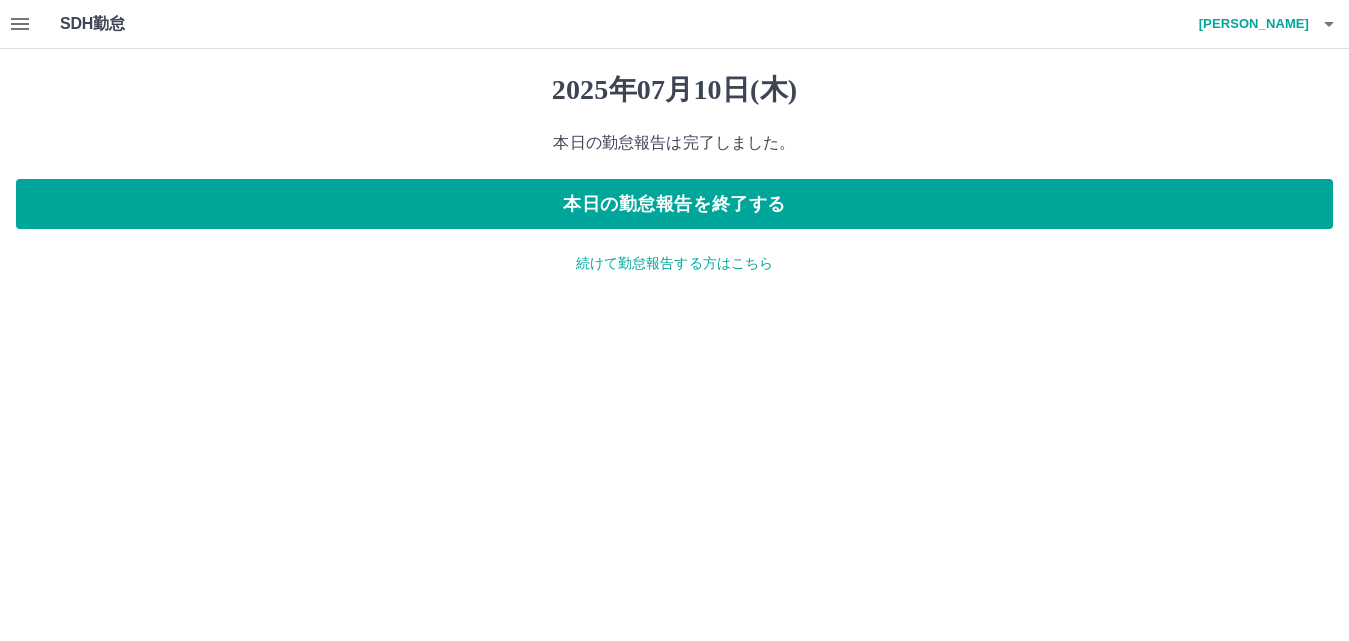 scroll, scrollTop: 0, scrollLeft: 0, axis: both 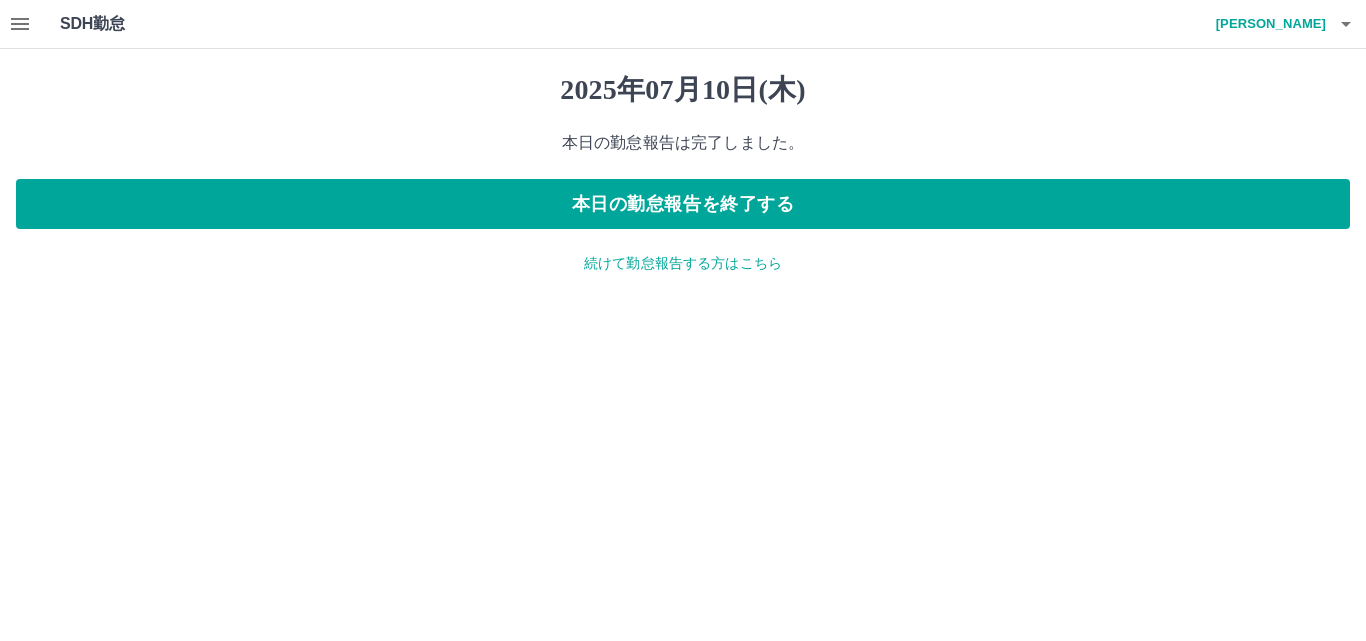 click 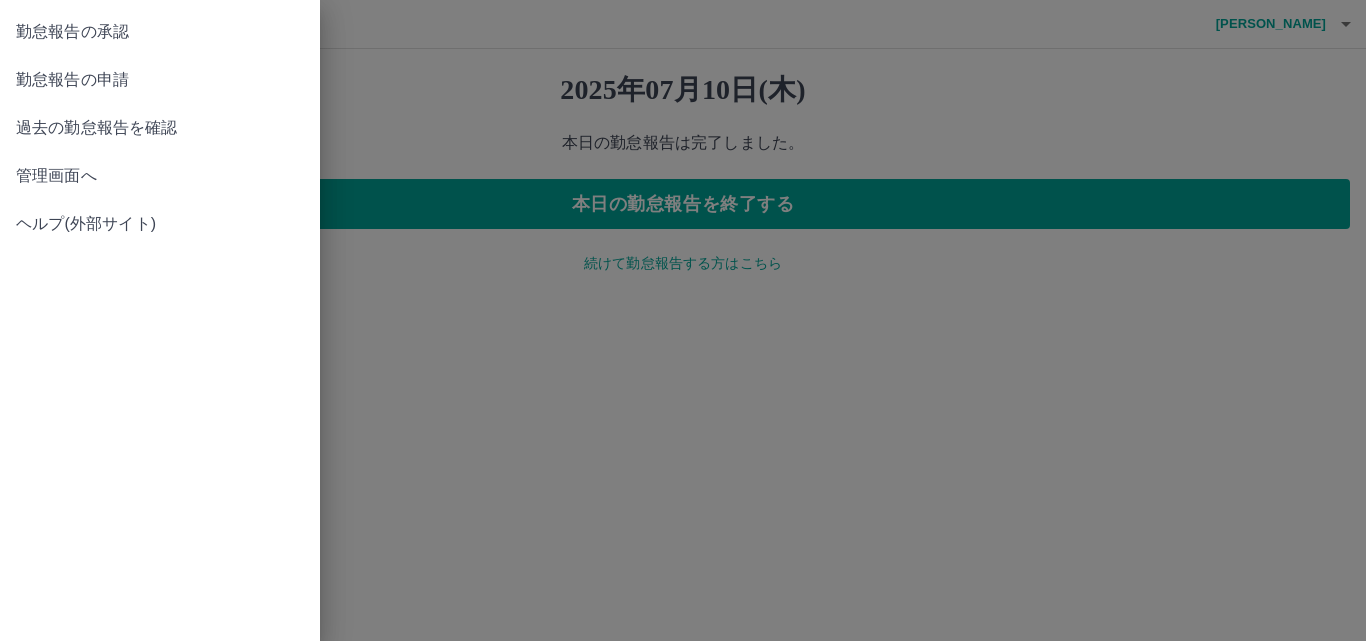 click on "勤怠報告の承認" at bounding box center [160, 32] 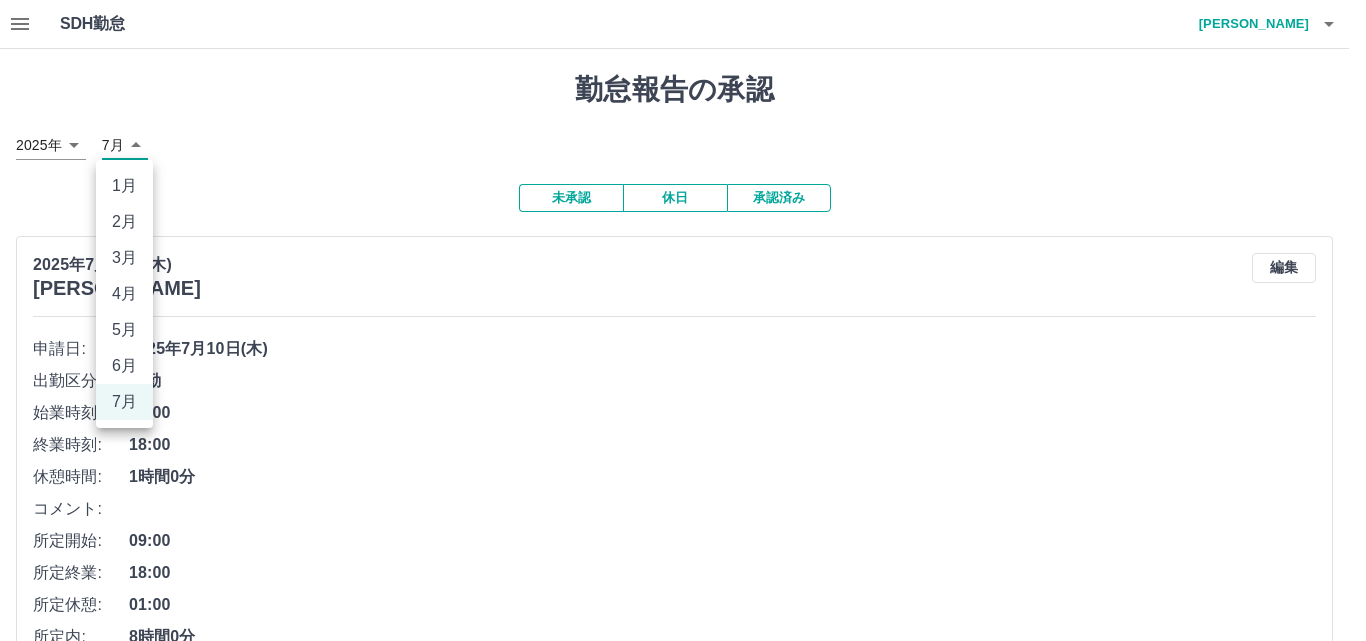 click on "SDH勤怠 中野　也寸志 勤怠報告の承認 2025年 **** 7月 * 未承認 休日 承認済み 2025年7月10日(木) 中野　也寸志 編集 申請日: 2025年7月10日(木) 出勤区分: 出勤 始業時刻: 09:00 終業時刻: 18:00 休憩時間: 1時間0分 コメント: 所定開始: 09:00 所定終業: 18:00 所定休憩: 01:00 所定内: 8時間0分 所定外: 0分 承認する 2025年7月9日(水) 工藤　佳織 編集 申請日: 2025年7月9日(水) 出勤区分: 出勤 始業時刻: 15:00 終業時刻: 17:00 休憩時間: 0分 コメント: 所定開始: 15:00 所定終業: 17:00 所定休憩: 00:00 所定内: 2時間0分 所定外: 0分 承認する 2025年7月9日(水) 近藤　優紀 編集 申請日: 2025年7月9日(水) 出勤区分: 出勤 始業時刻: 14:00 終業時刻: 18:00 休憩時間: 0分 コメント: 所定開始: 14:00 所定終業: 18:00 所定休憩: 00:00 所定内: 4時間0分 所定外: 0分 承認する 2025年7月9日(水) 小西　まゆみ 編集 申請日: 出勤" at bounding box center [683, 2343] 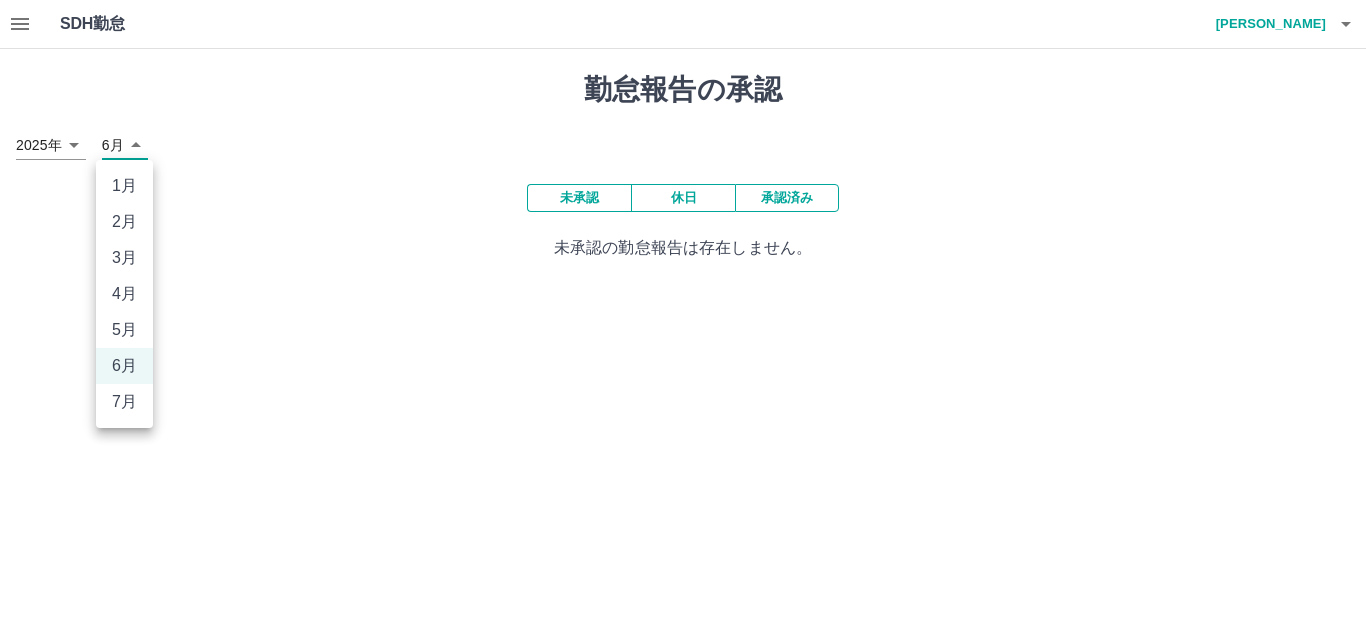 click on "SDH勤怠 中野　也寸志 勤怠報告の承認 2025年 **** 6月 * 未承認 休日 承認済み 未承認の勤怠報告は存在しません。 SDH勤怠 1月 2月 3月 4月 5月 6月 7月" at bounding box center [683, 142] 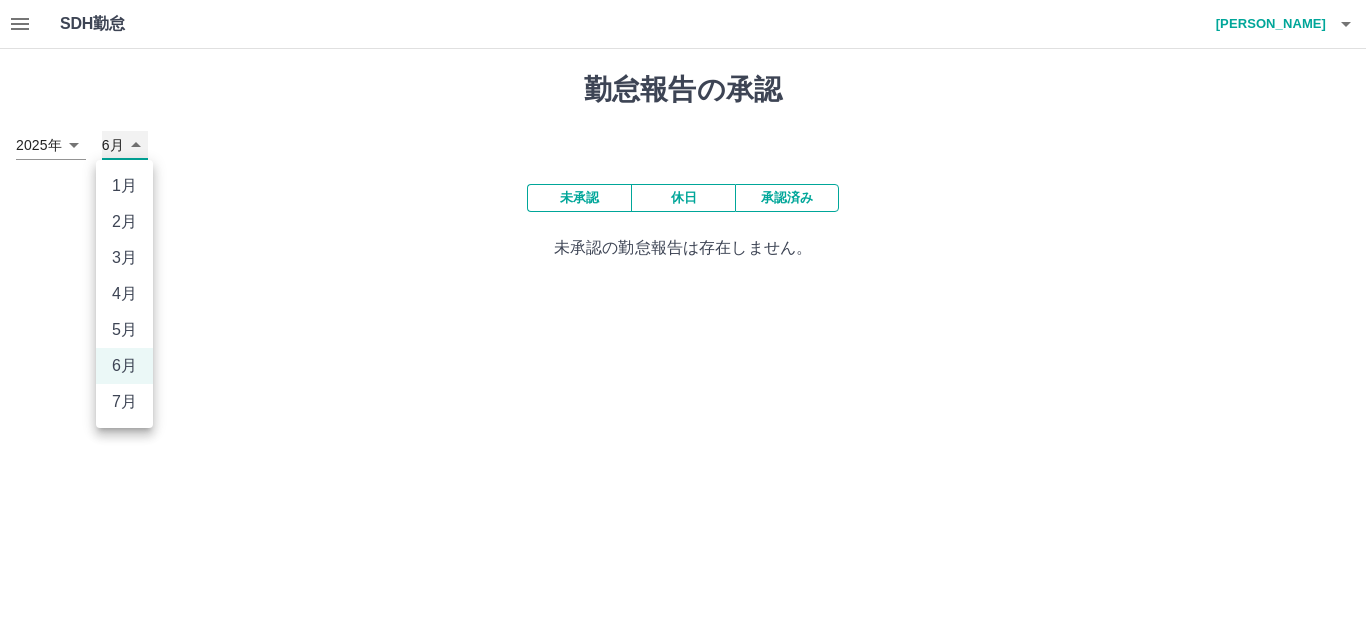 type on "*" 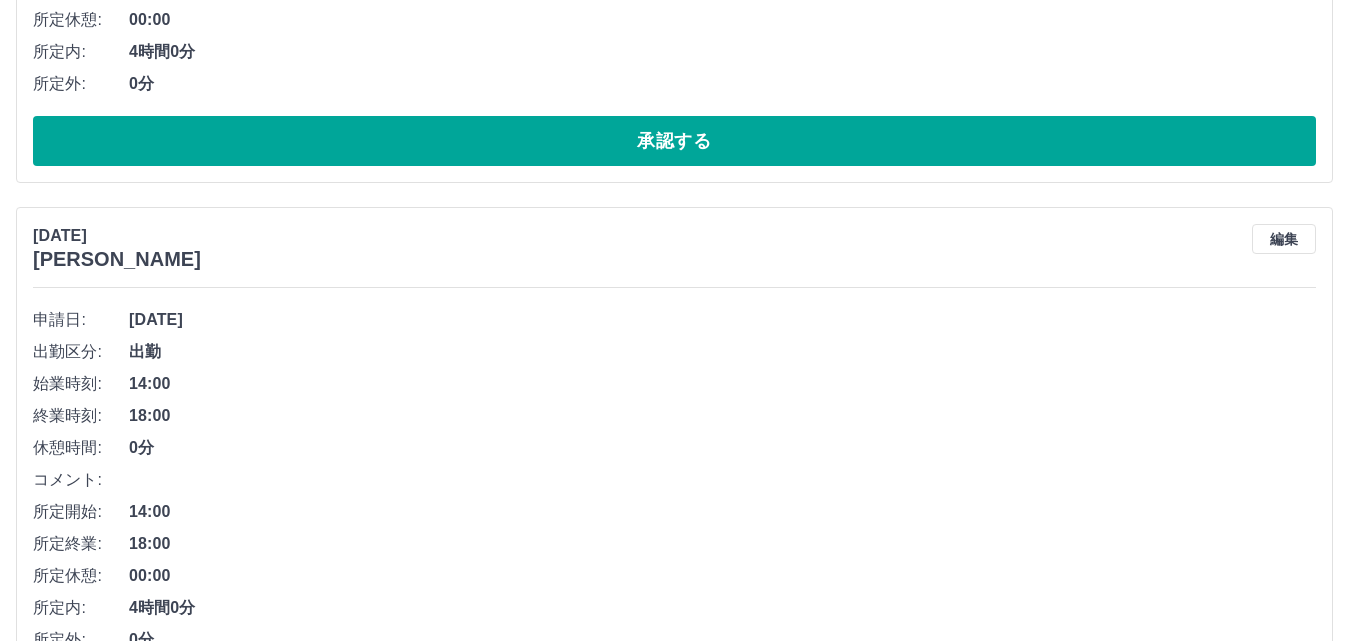 scroll, scrollTop: 4047, scrollLeft: 0, axis: vertical 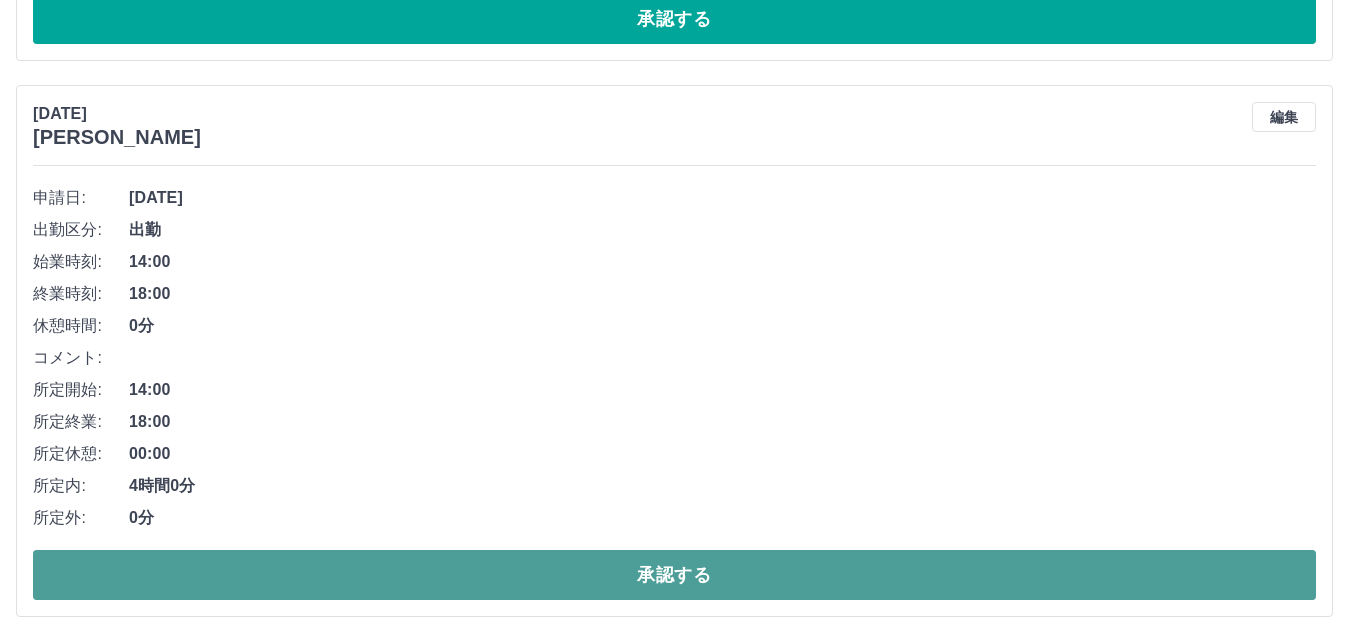 click on "承認する" at bounding box center [674, 575] 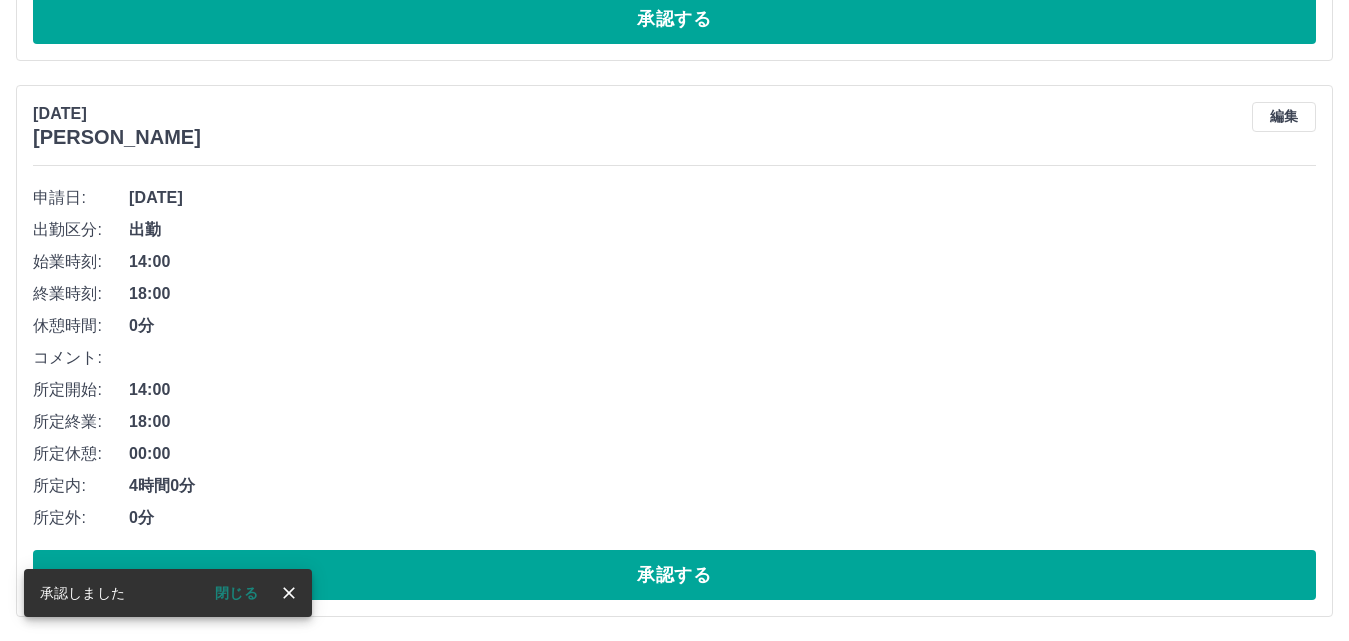 scroll, scrollTop: 3491, scrollLeft: 0, axis: vertical 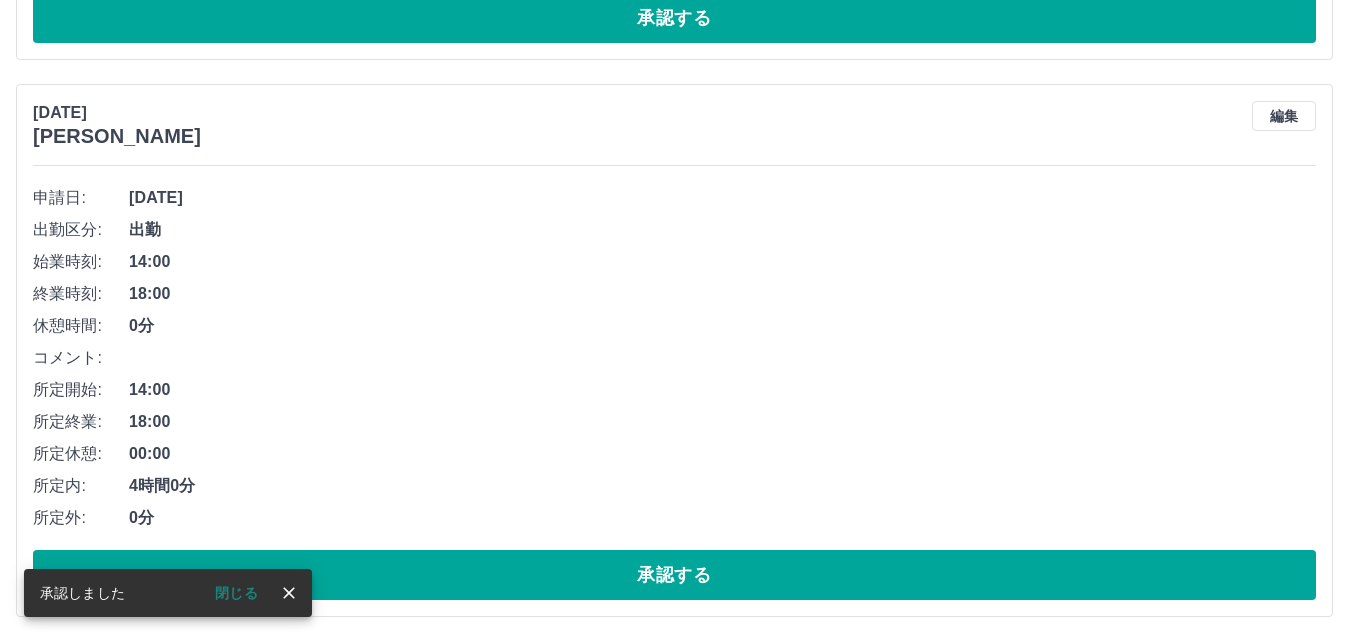 click on "承認する" at bounding box center (674, 575) 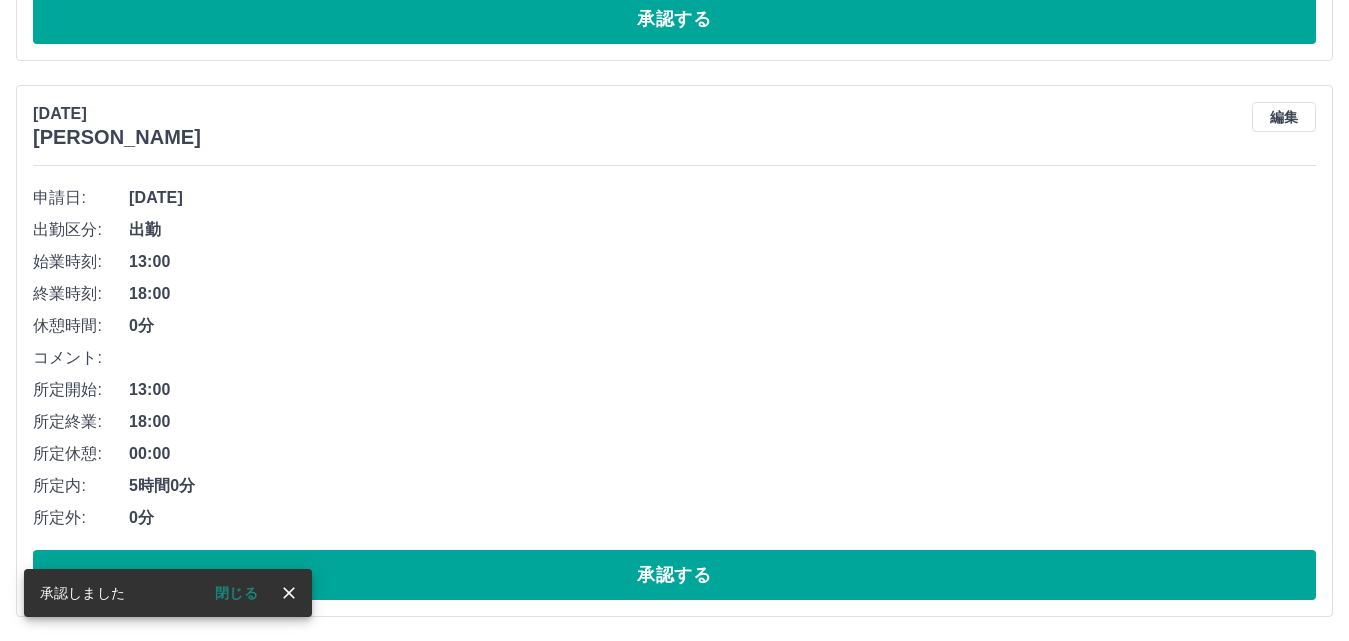 scroll, scrollTop: 2378, scrollLeft: 0, axis: vertical 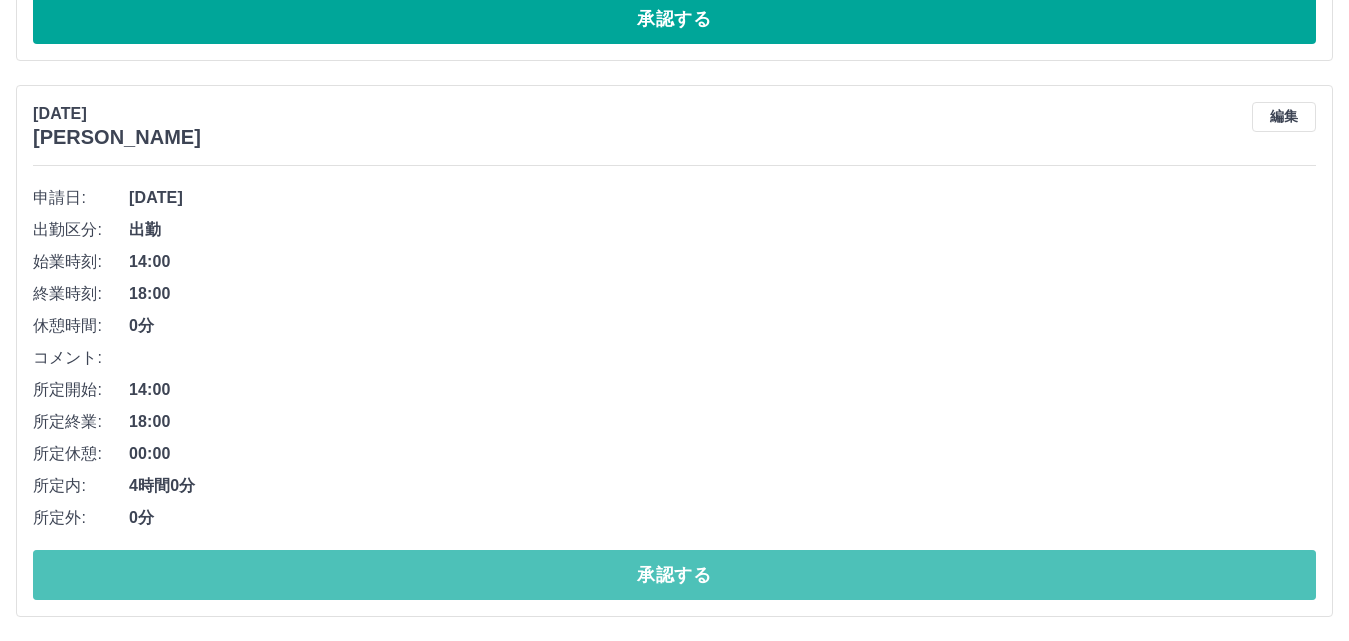 click on "承認する" at bounding box center (674, 575) 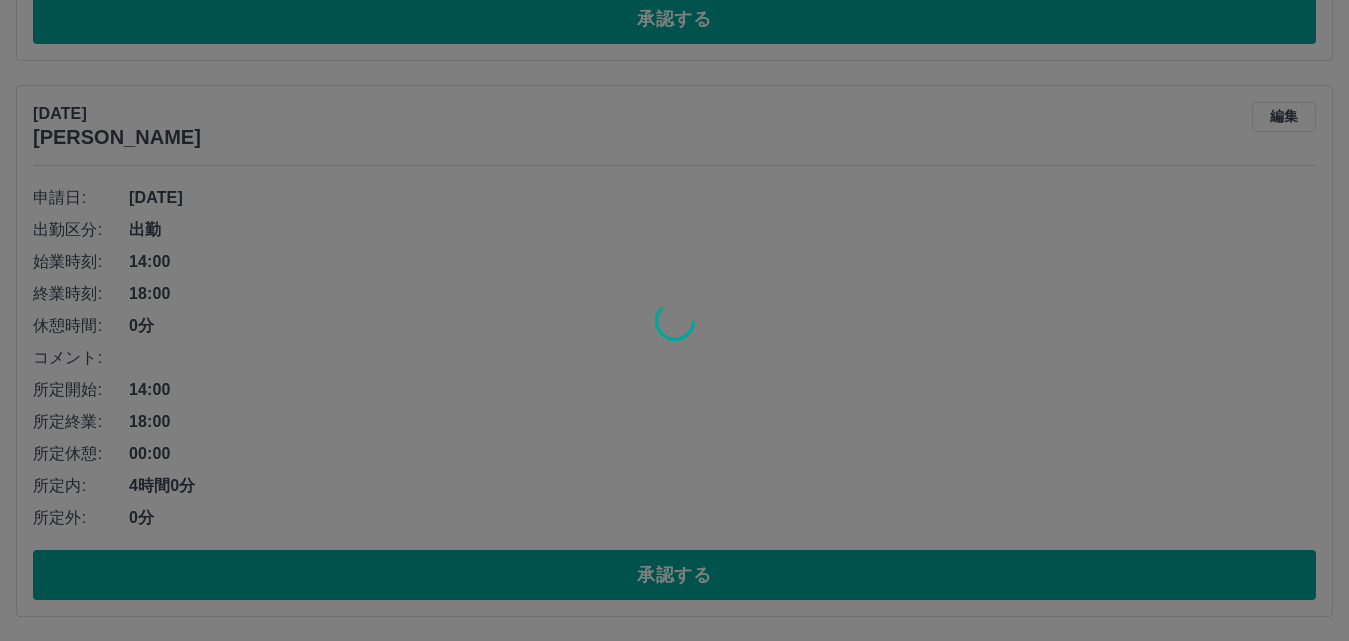 scroll, scrollTop: 1266, scrollLeft: 0, axis: vertical 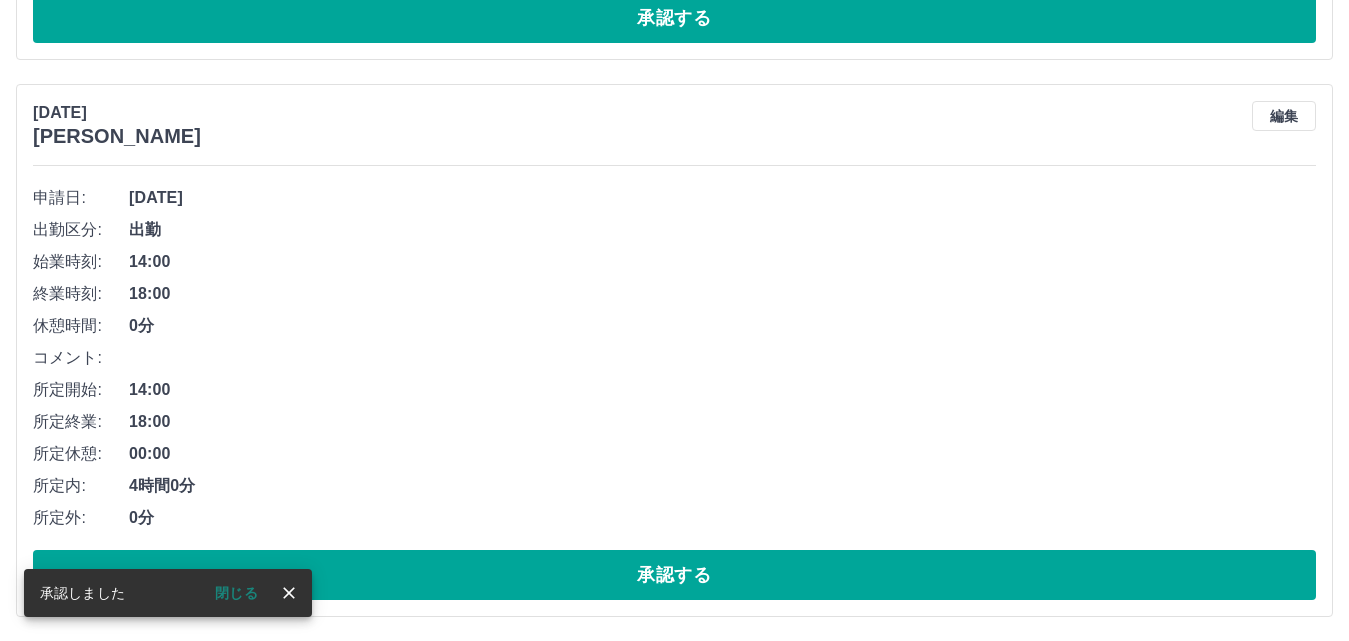 click on "承認する" at bounding box center (674, 575) 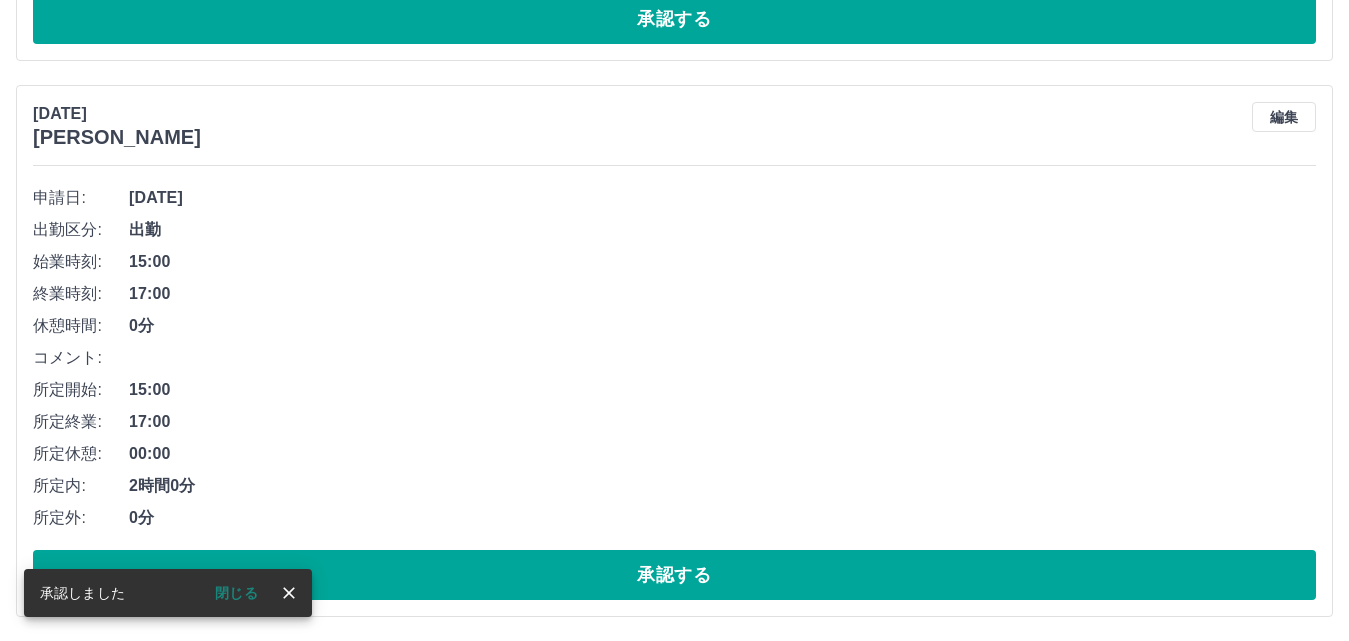 scroll, scrollTop: 709, scrollLeft: 0, axis: vertical 